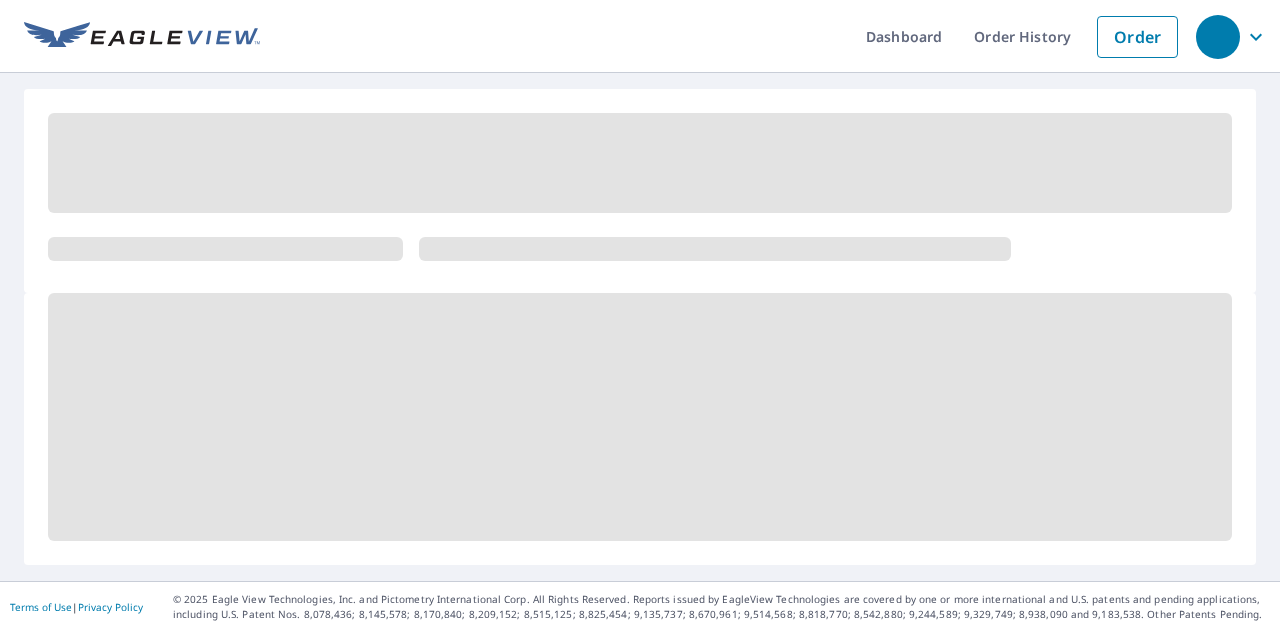 scroll, scrollTop: 0, scrollLeft: 0, axis: both 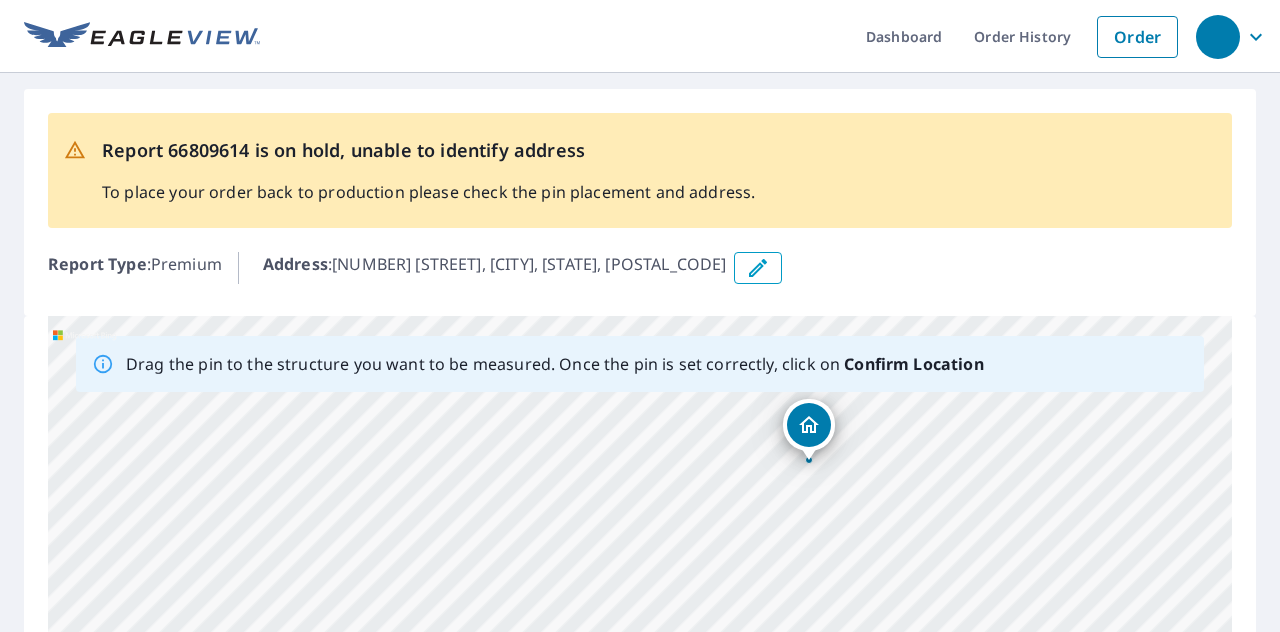 drag, startPoint x: 730, startPoint y: 542, endPoint x: 900, endPoint y: 493, distance: 176.92088 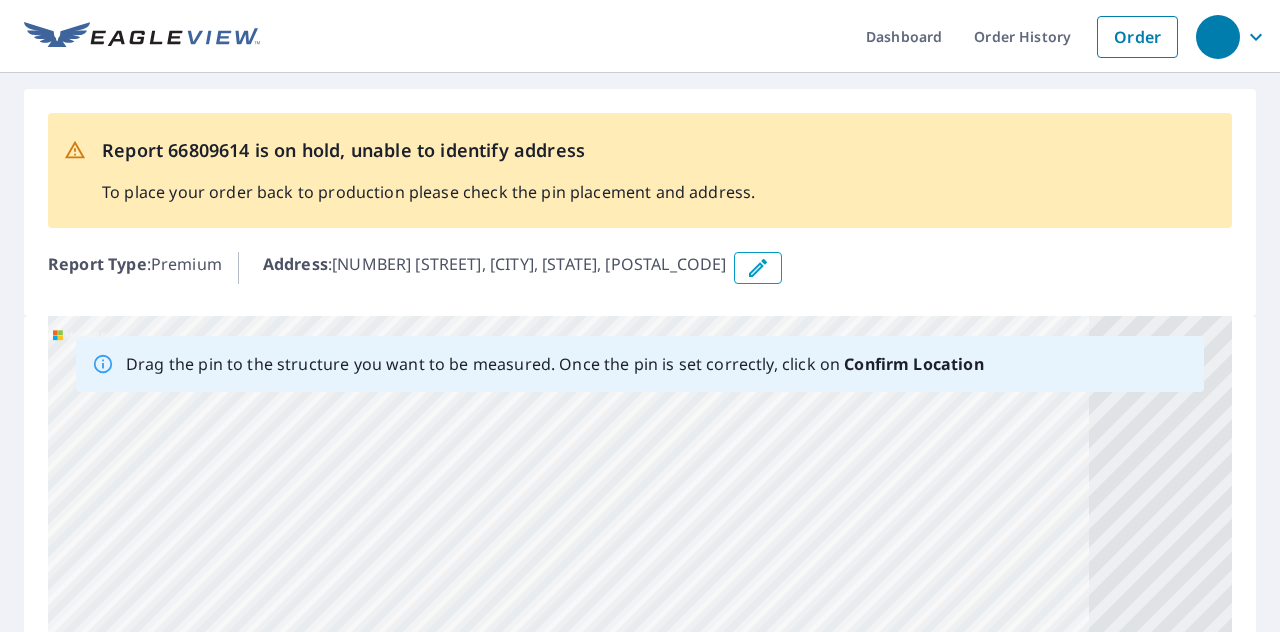 drag, startPoint x: 820, startPoint y: 543, endPoint x: 578, endPoint y: 485, distance: 248.85336 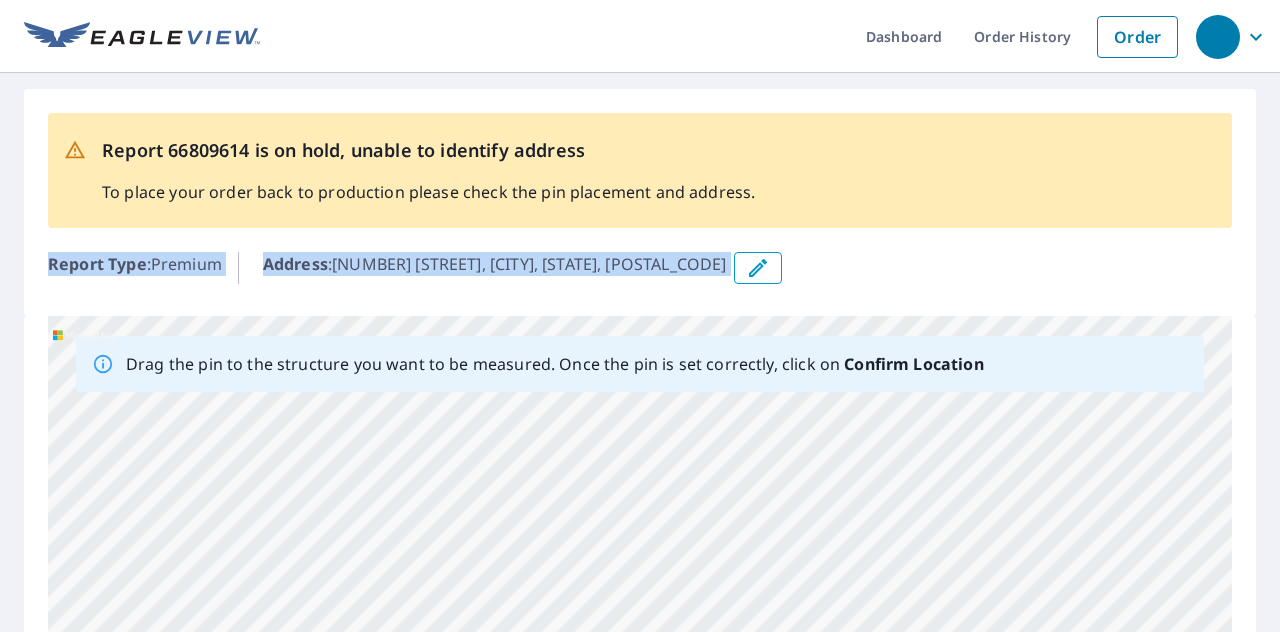 drag, startPoint x: 823, startPoint y: 268, endPoint x: 831, endPoint y: 209, distance: 59.5399 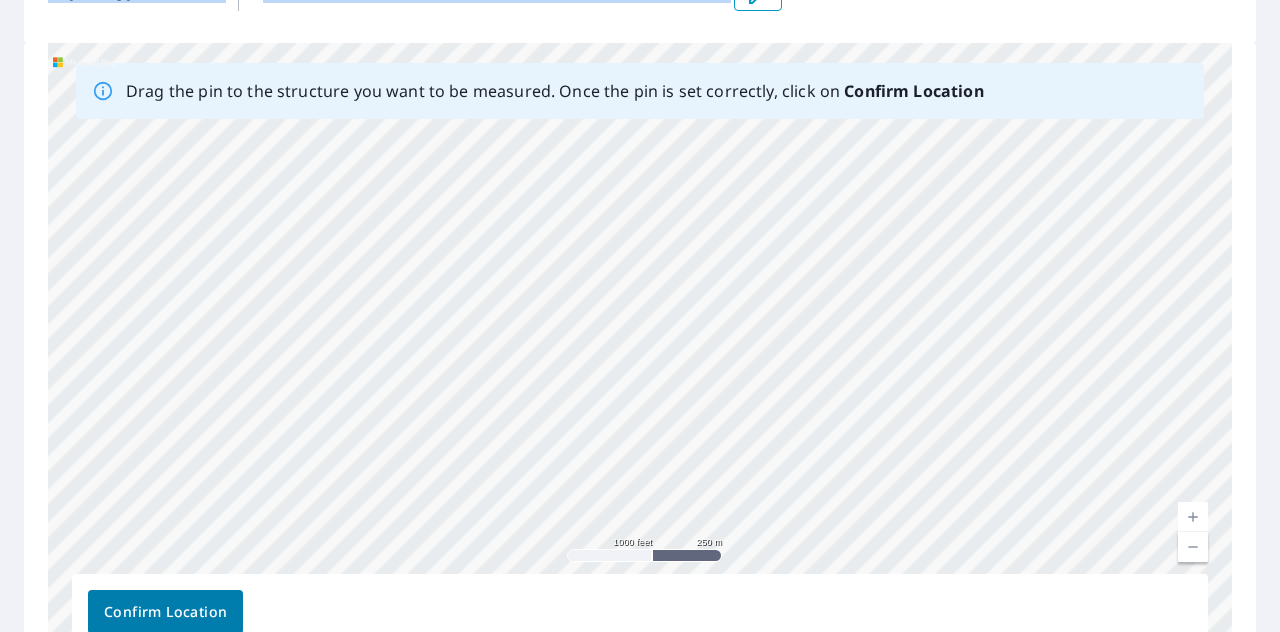 scroll, scrollTop: 279, scrollLeft: 0, axis: vertical 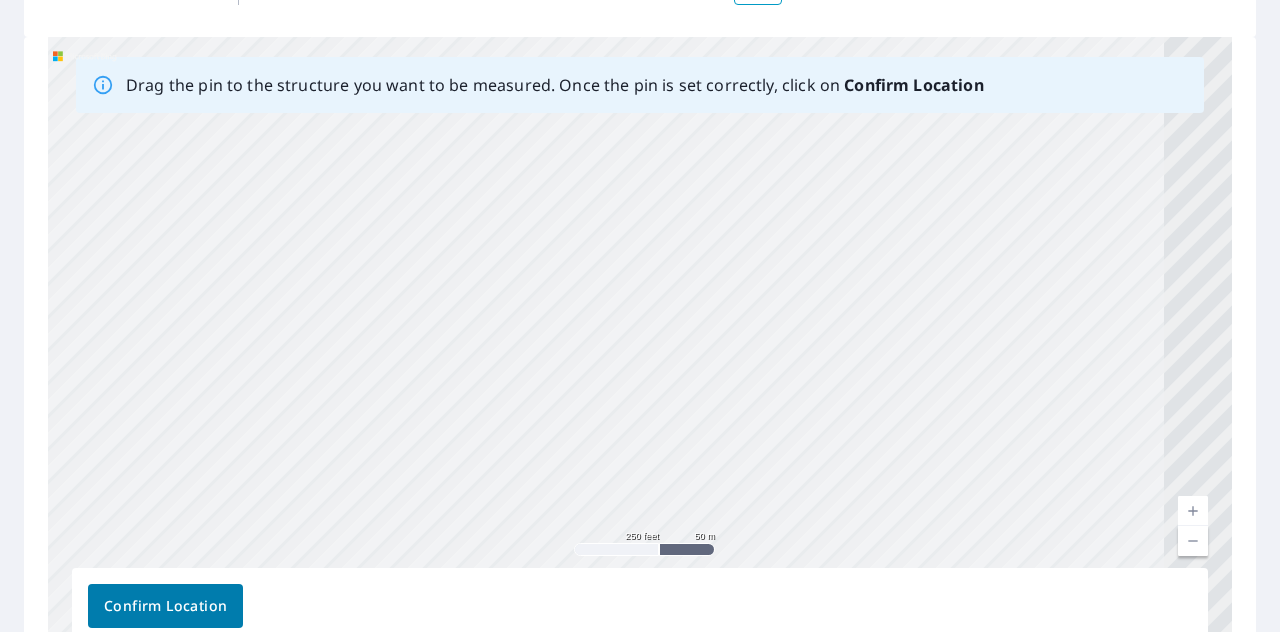 drag, startPoint x: 863, startPoint y: 193, endPoint x: 589, endPoint y: 365, distance: 323.51196 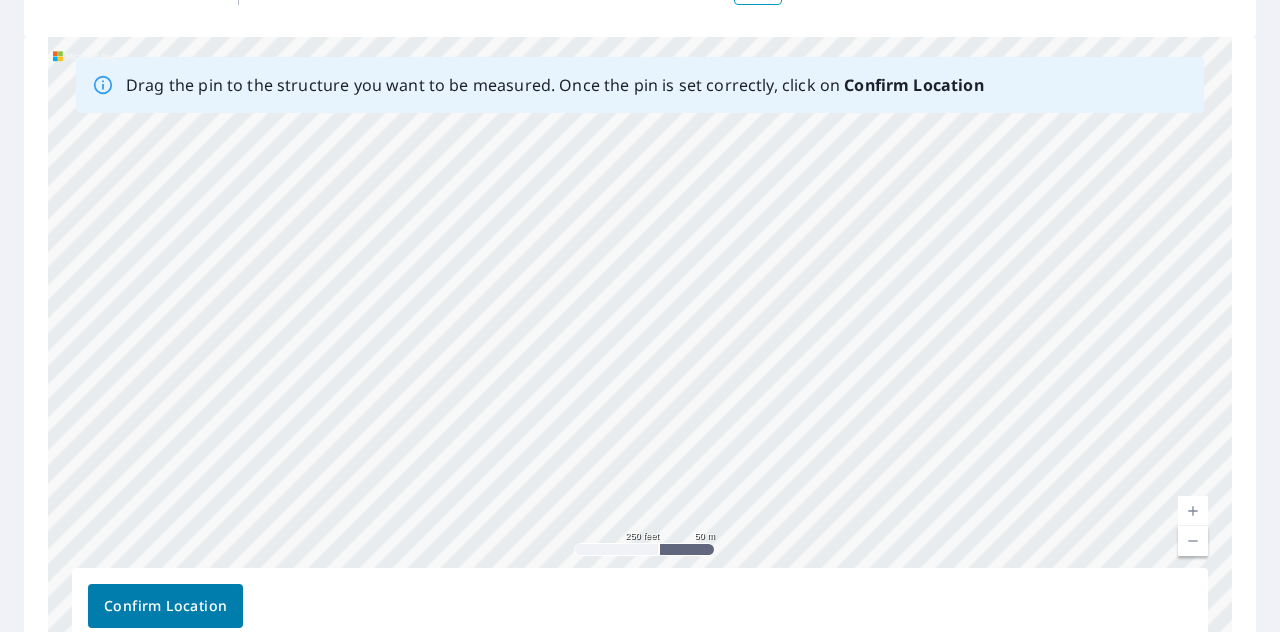 drag, startPoint x: 1051, startPoint y: 312, endPoint x: 472, endPoint y: 337, distance: 579.5395 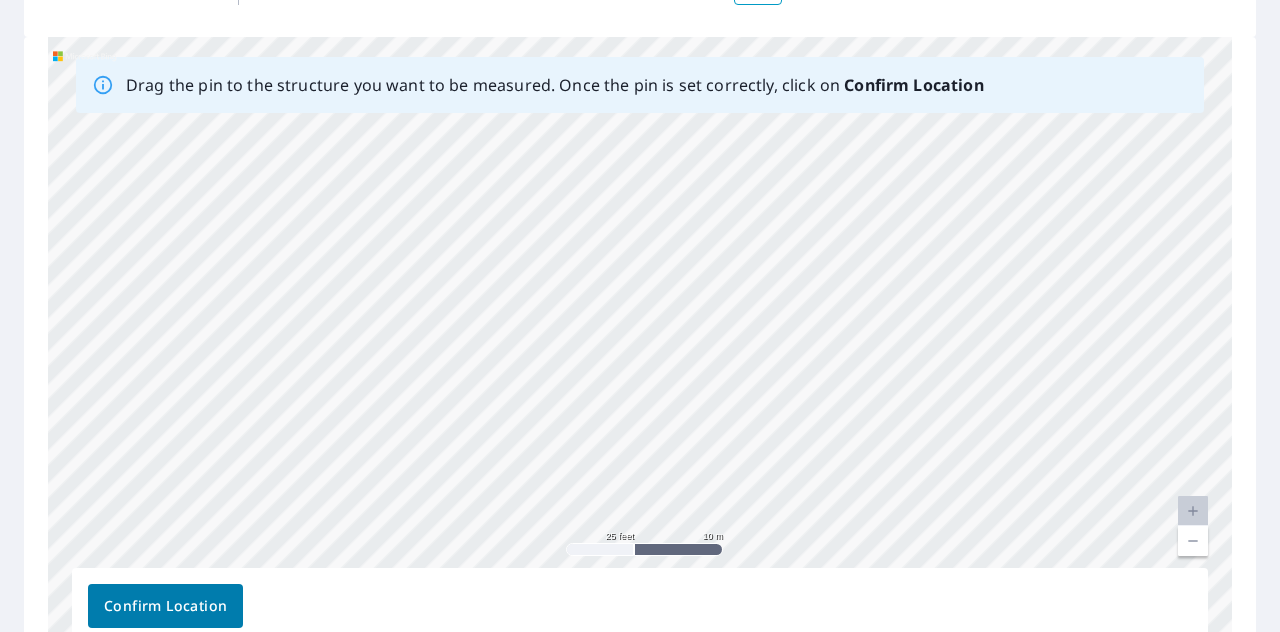 click on "361 Laurel Rd Sharon Hill, PA 19079" at bounding box center (640, 350) 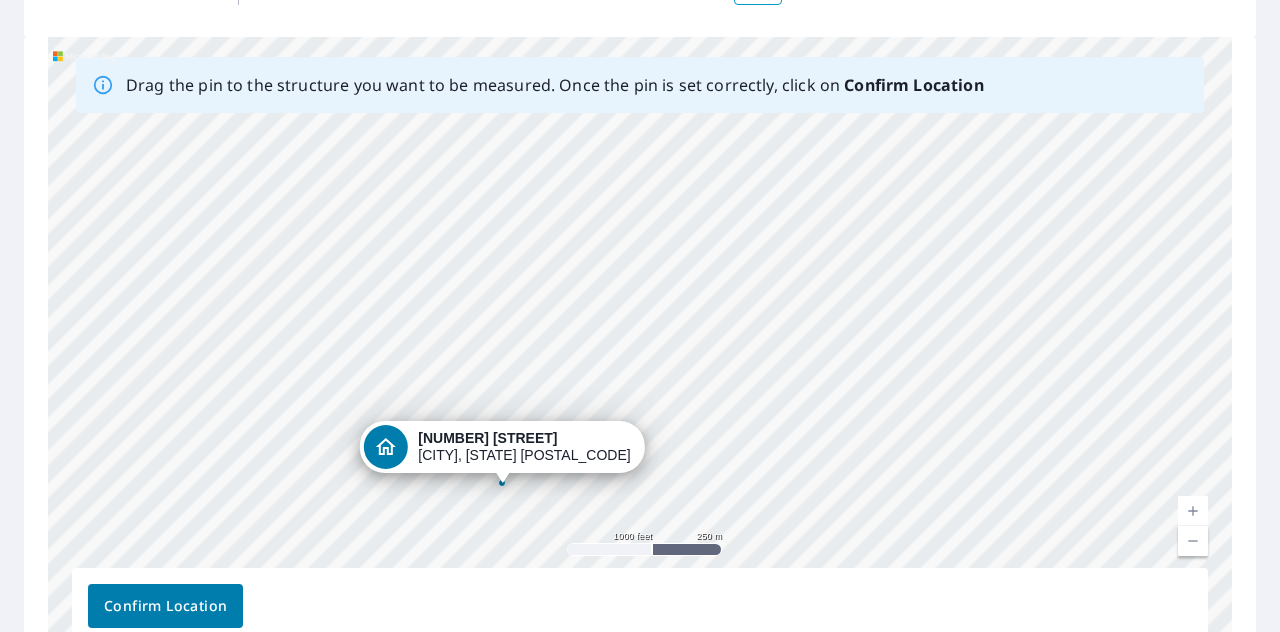 scroll, scrollTop: 402, scrollLeft: 0, axis: vertical 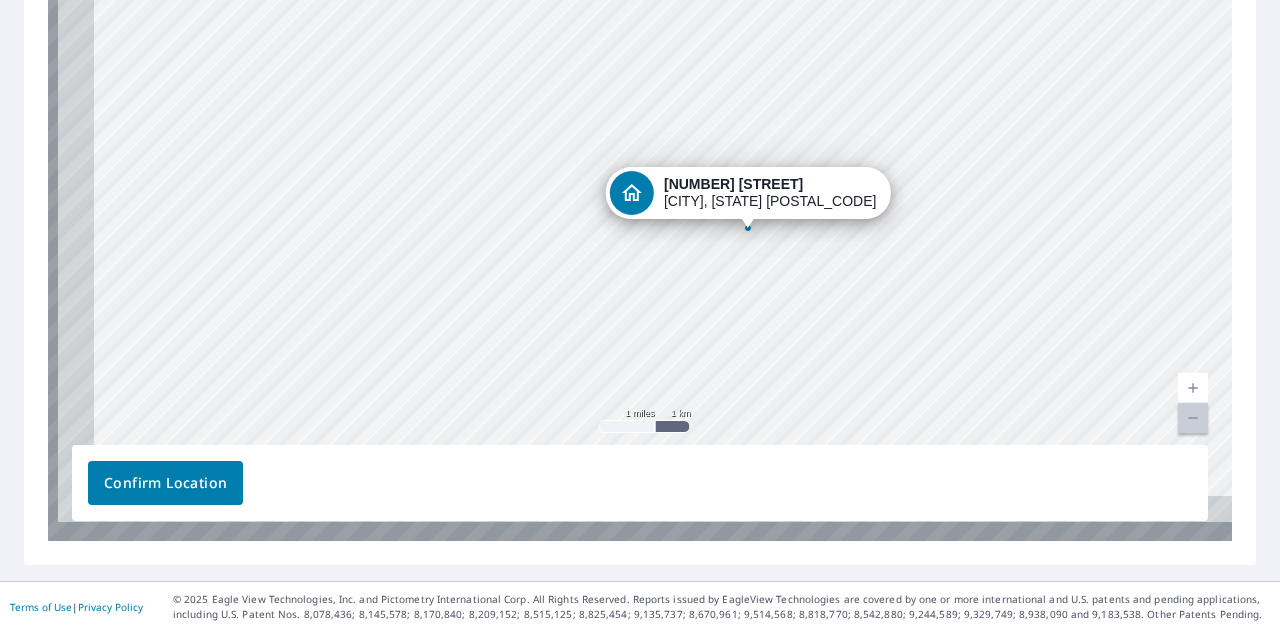 drag, startPoint x: 456, startPoint y: 289, endPoint x: 579, endPoint y: 155, distance: 181.89282 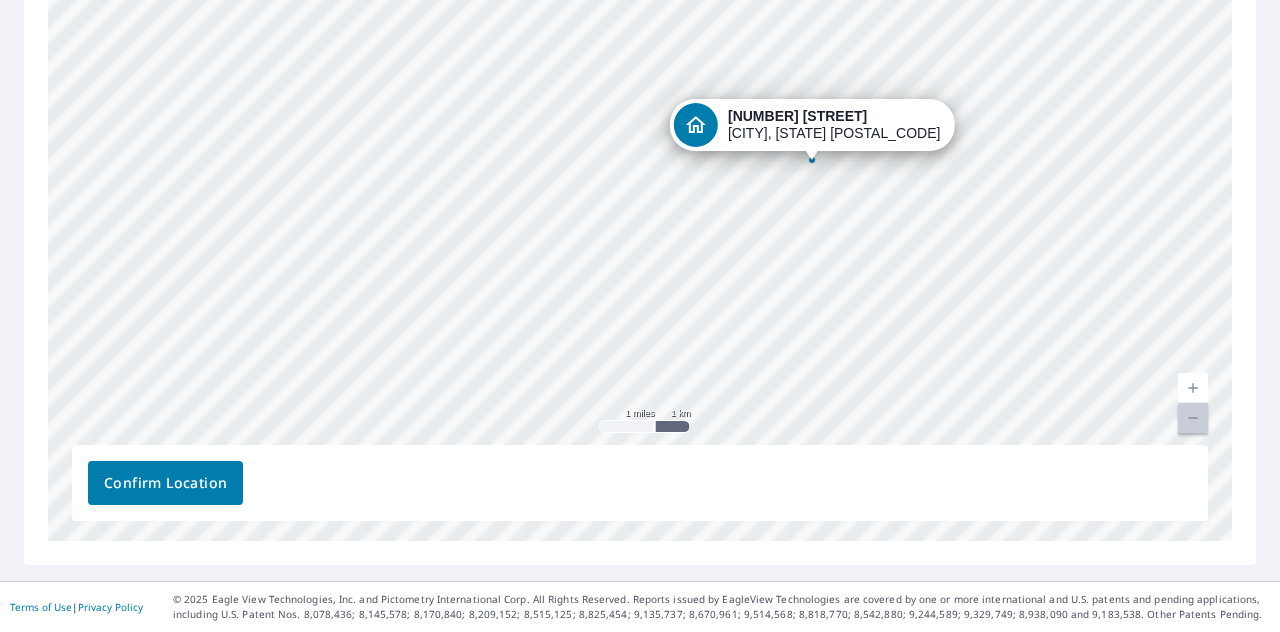 drag, startPoint x: 582, startPoint y: 300, endPoint x: 621, endPoint y: 253, distance: 61.073727 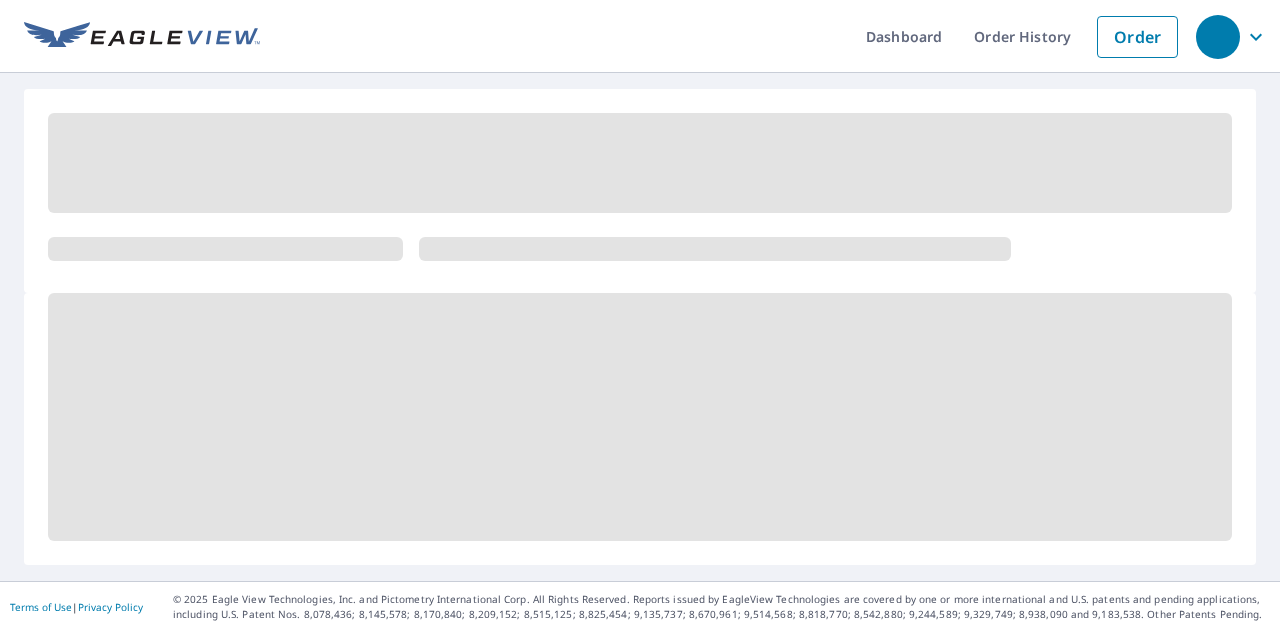 scroll, scrollTop: 0, scrollLeft: 0, axis: both 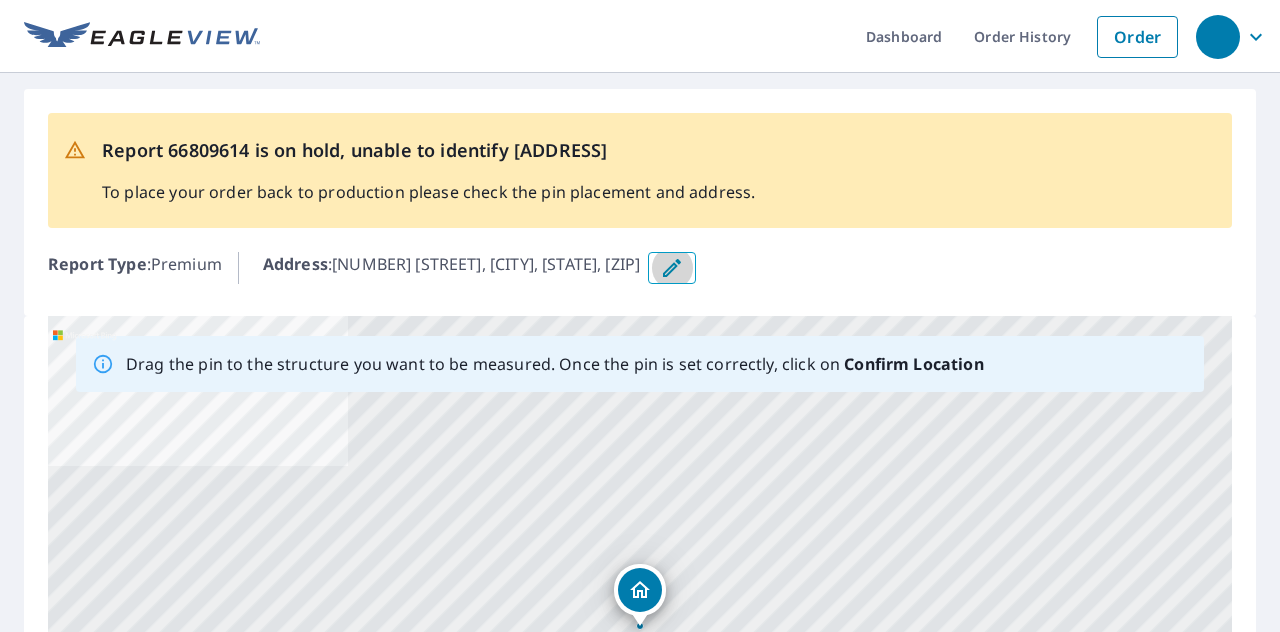 click 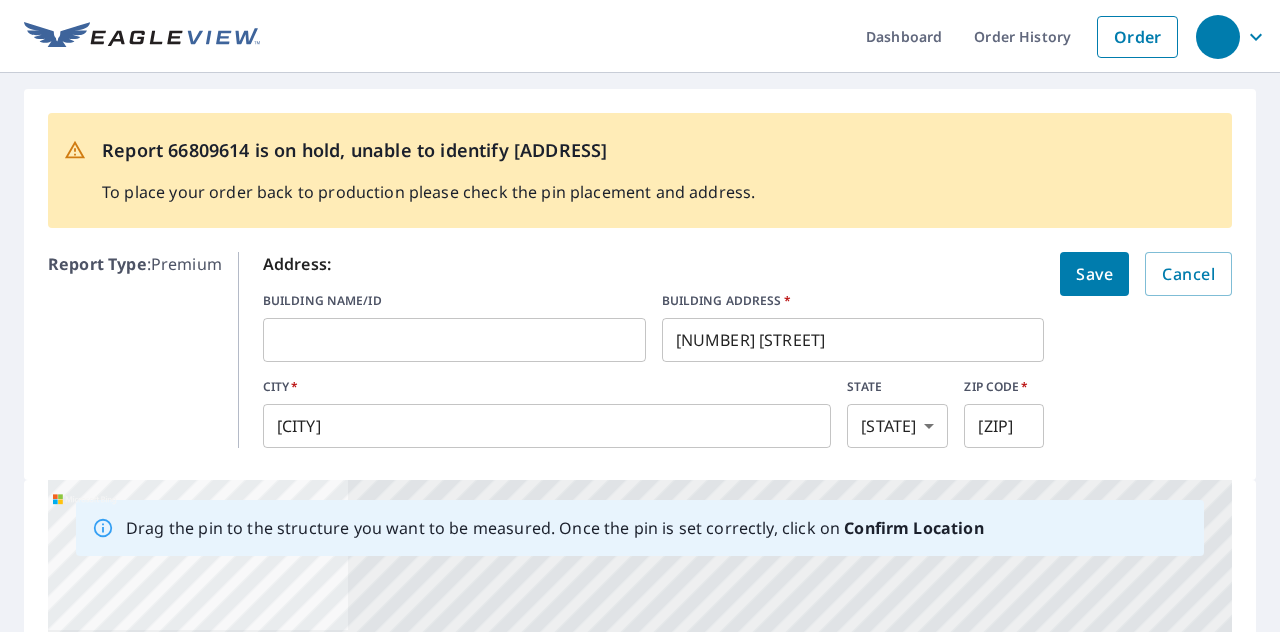 click on "[NUMBER] [STREET]" at bounding box center [853, 340] 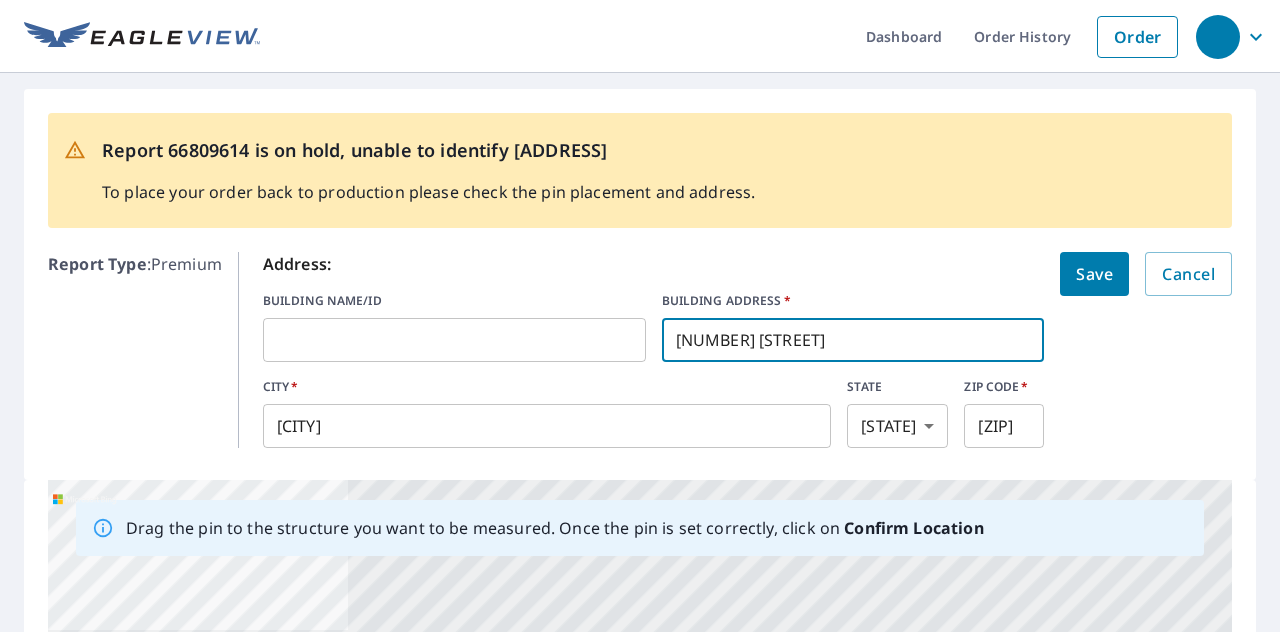 type on "[NUMBER] [STREET]" 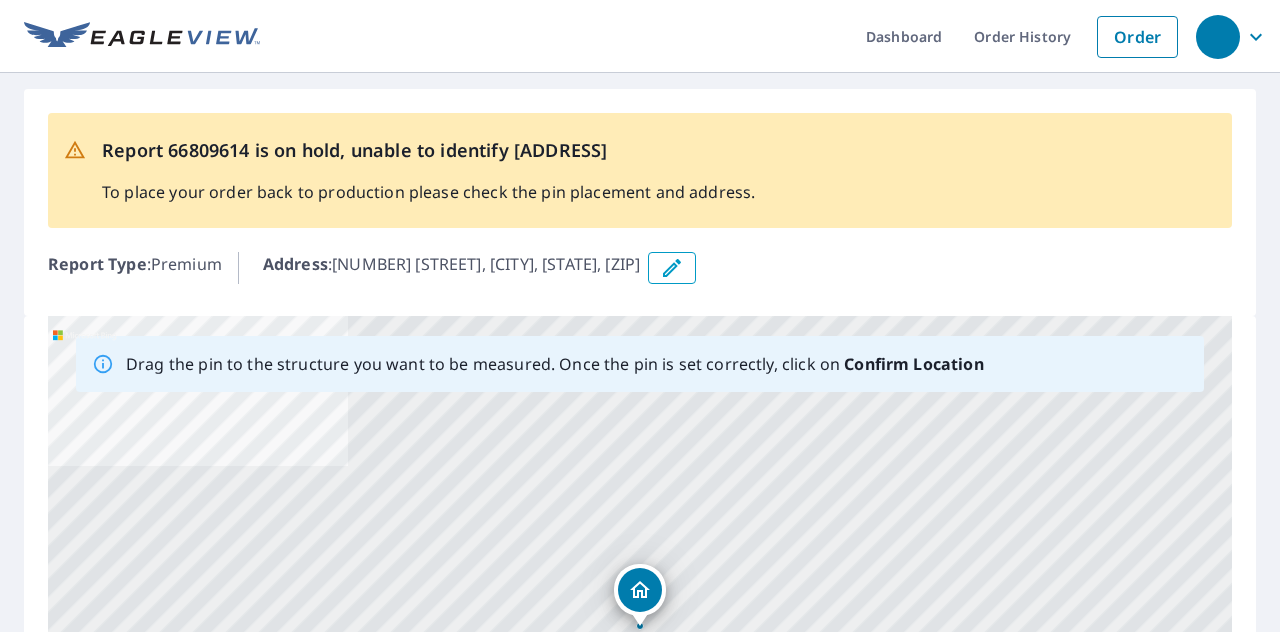 scroll, scrollTop: 49, scrollLeft: 0, axis: vertical 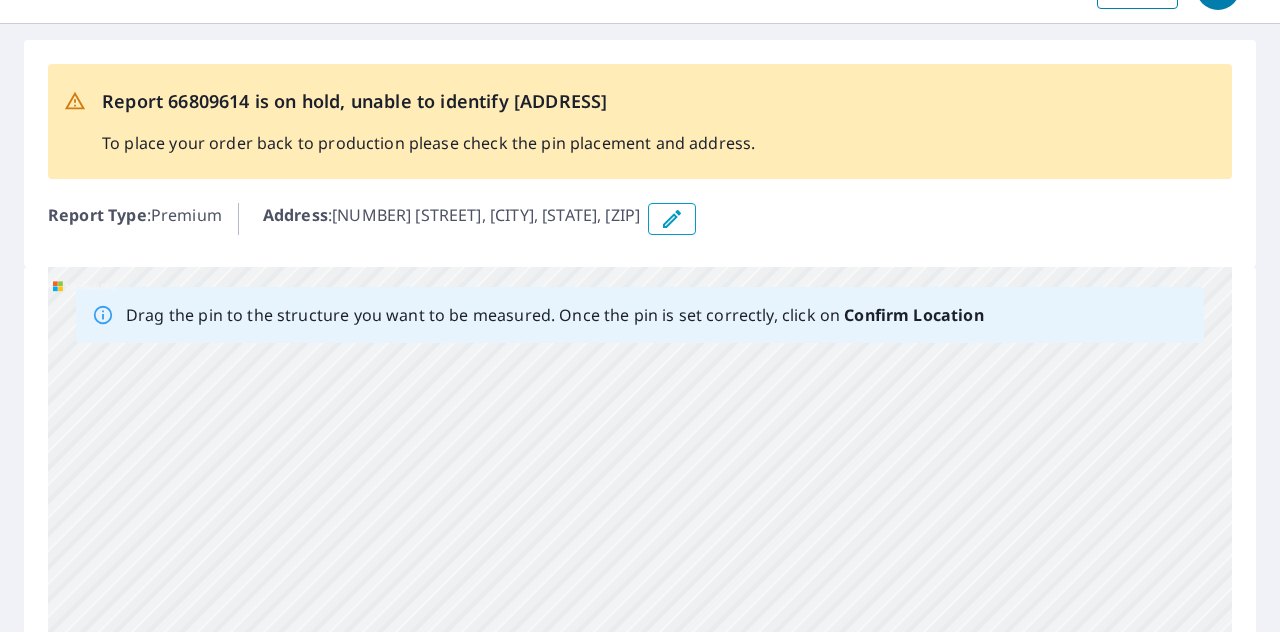drag, startPoint x: 497, startPoint y: 497, endPoint x: 546, endPoint y: 402, distance: 106.89247 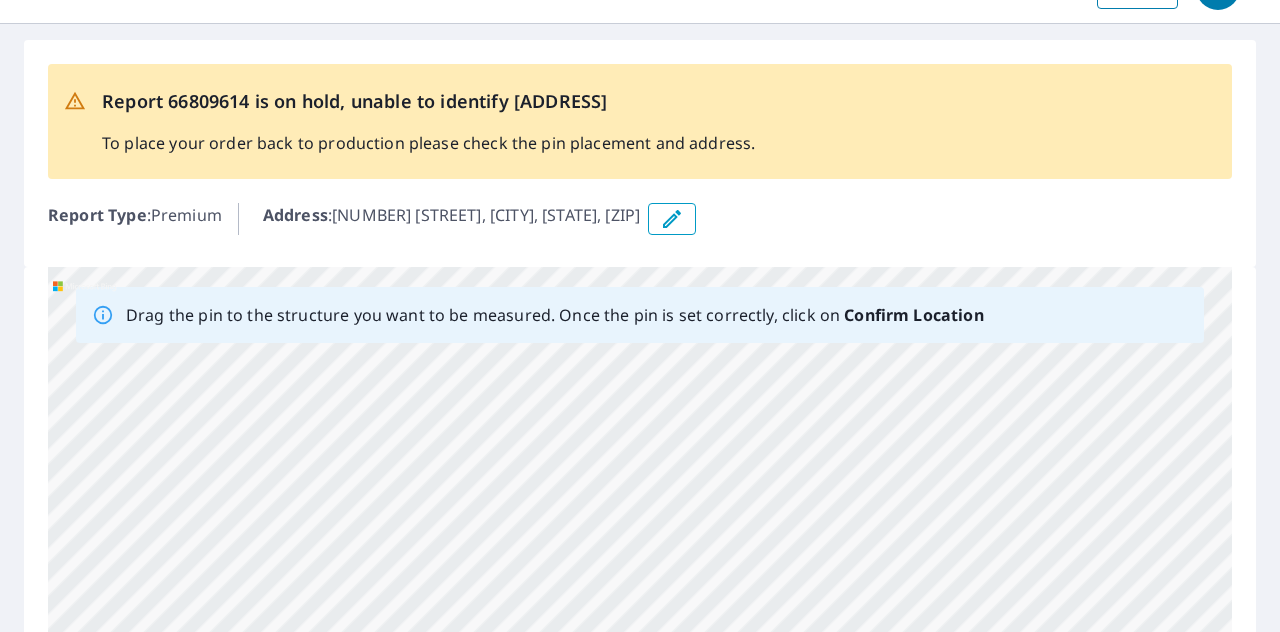 drag, startPoint x: 626, startPoint y: 427, endPoint x: 632, endPoint y: 499, distance: 72.249565 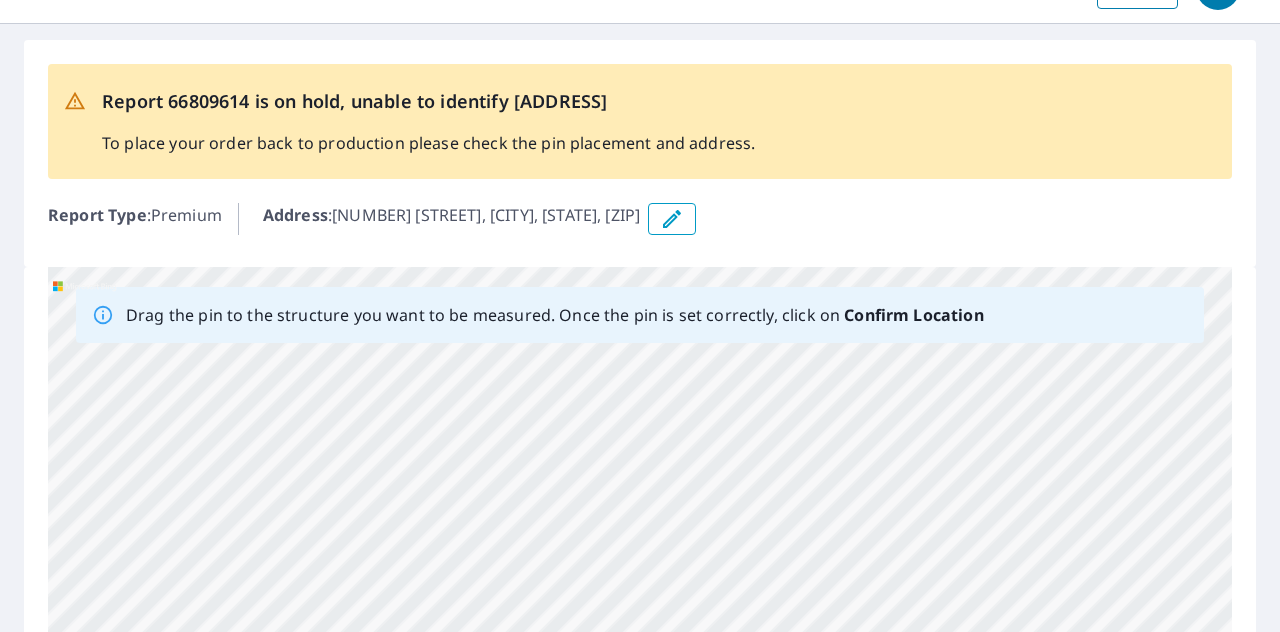 drag, startPoint x: 281, startPoint y: 548, endPoint x: 477, endPoint y: 479, distance: 207.79076 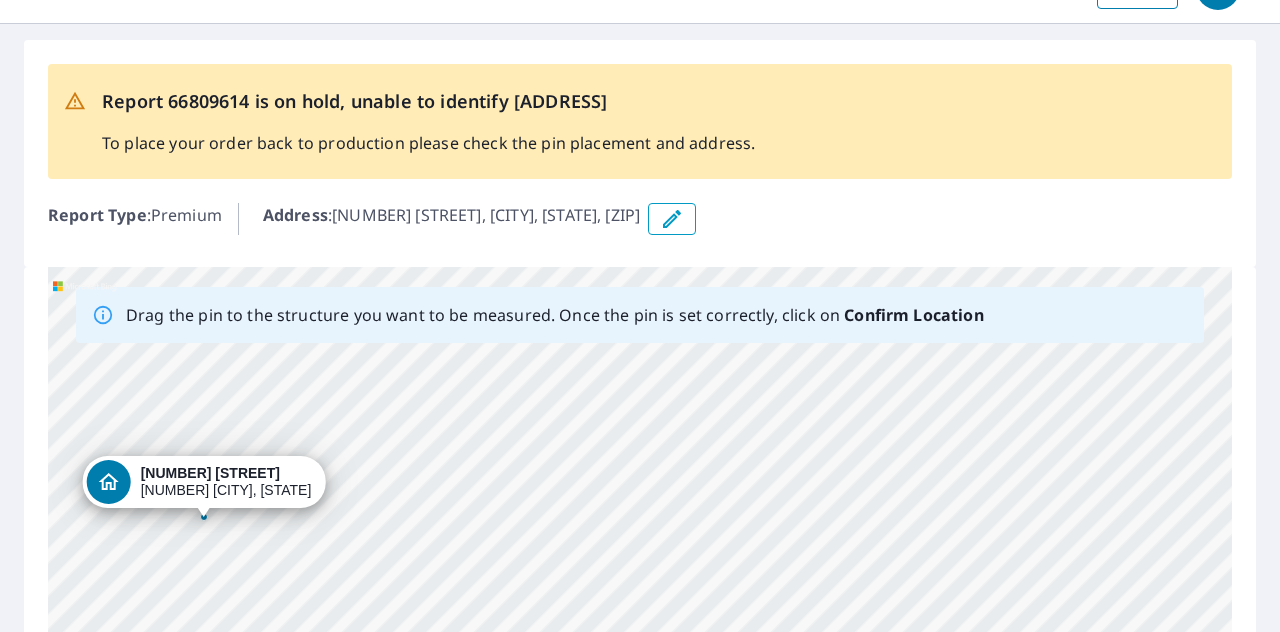 drag, startPoint x: 637, startPoint y: 553, endPoint x: 201, endPoint y: 493, distance: 440.10907 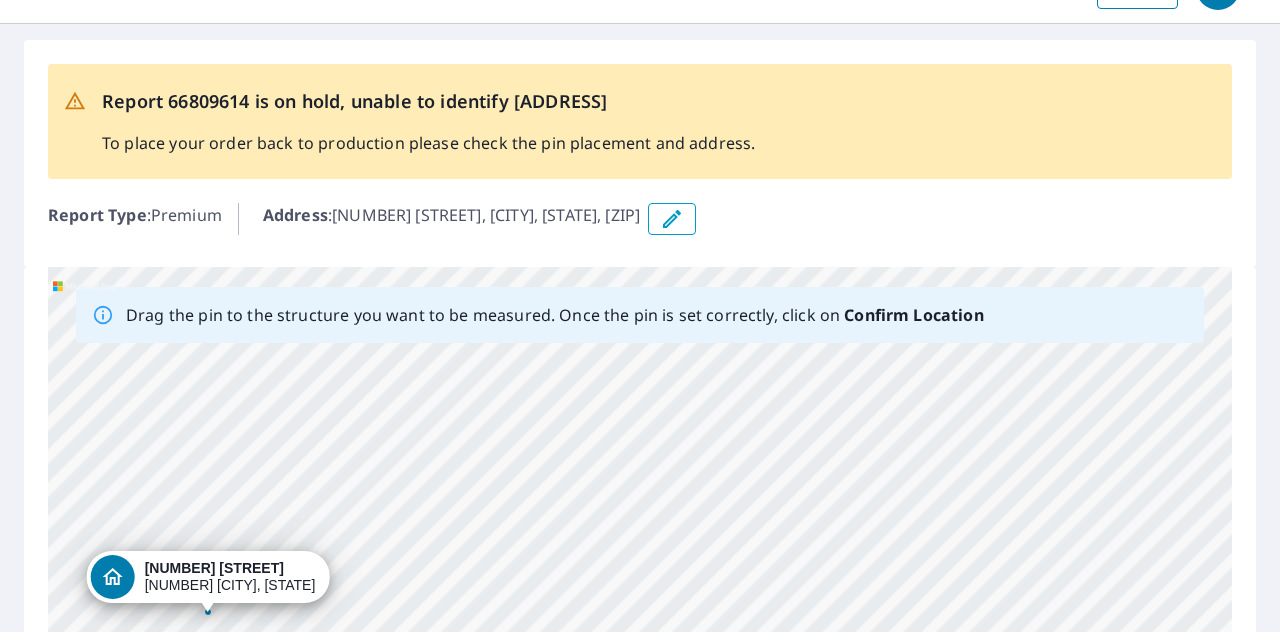drag, startPoint x: 605, startPoint y: 486, endPoint x: 203, endPoint y: 586, distance: 414.25113 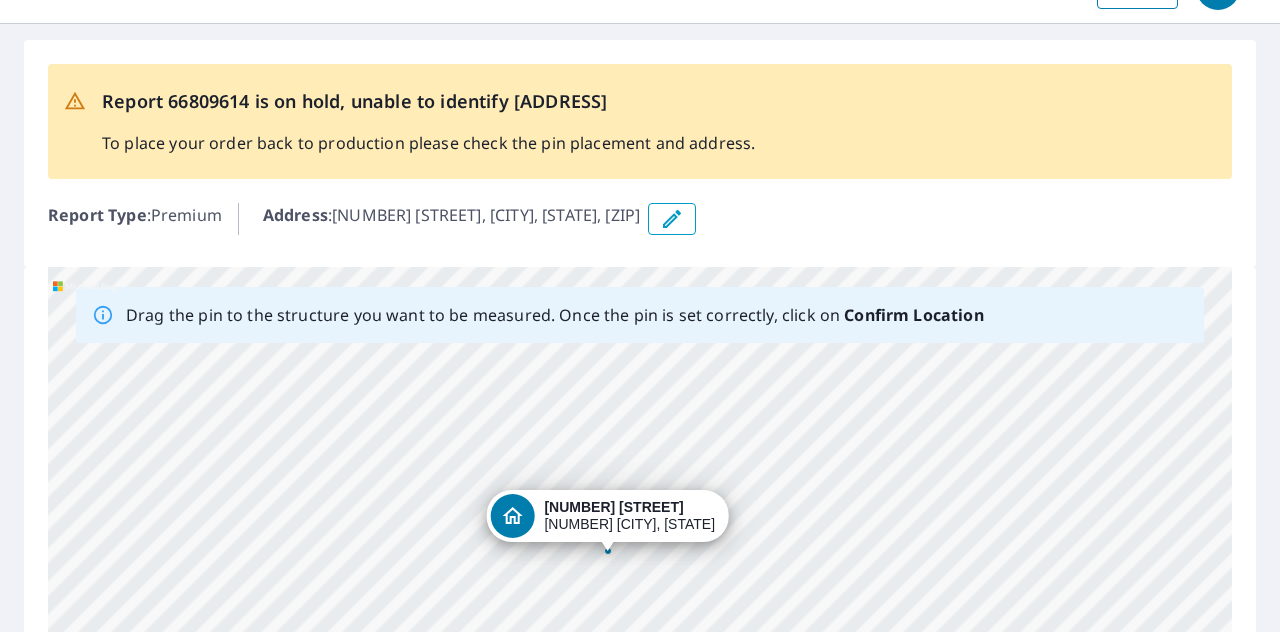 drag, startPoint x: 318, startPoint y: 524, endPoint x: 584, endPoint y: 464, distance: 272.68295 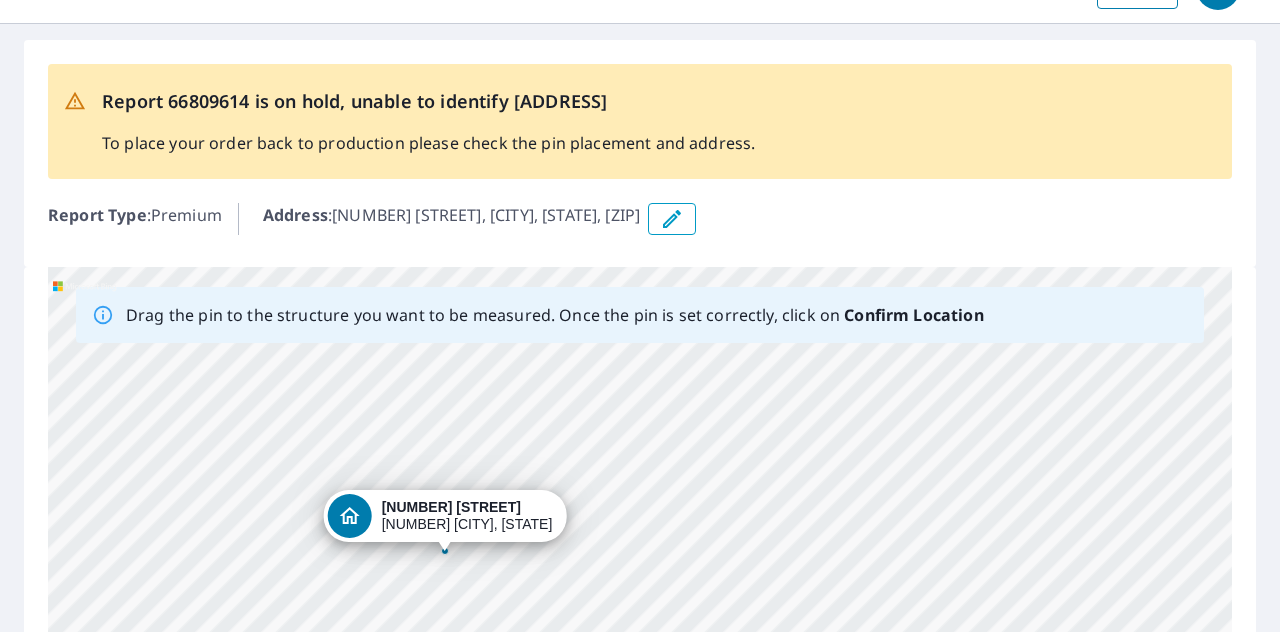 drag, startPoint x: 822, startPoint y: 624, endPoint x: 364, endPoint y: 482, distance: 479.5081 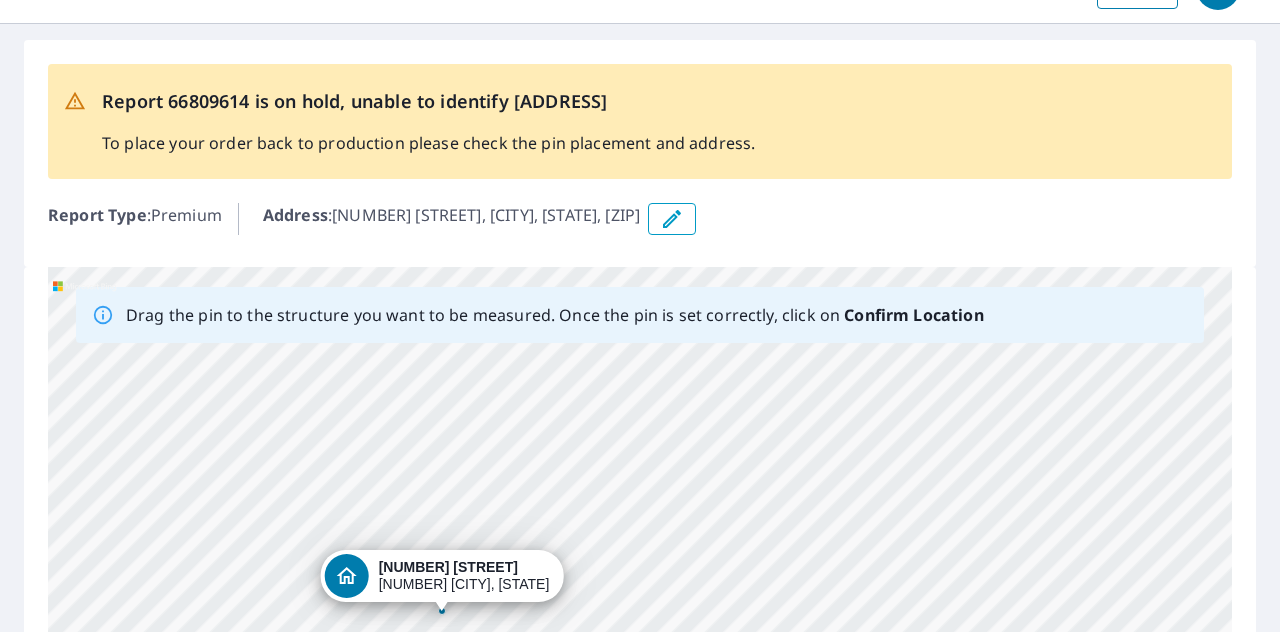 drag, startPoint x: 598, startPoint y: 539, endPoint x: 401, endPoint y: 573, distance: 199.91248 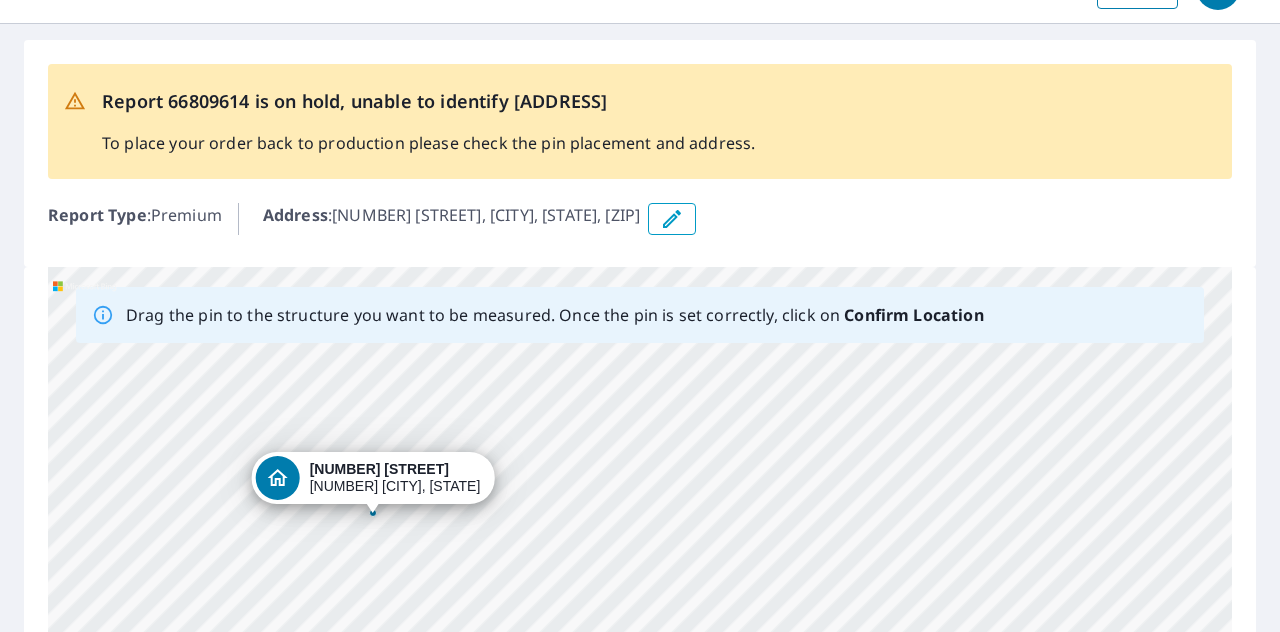 drag, startPoint x: 788, startPoint y: 569, endPoint x: 786, endPoint y: 333, distance: 236.00847 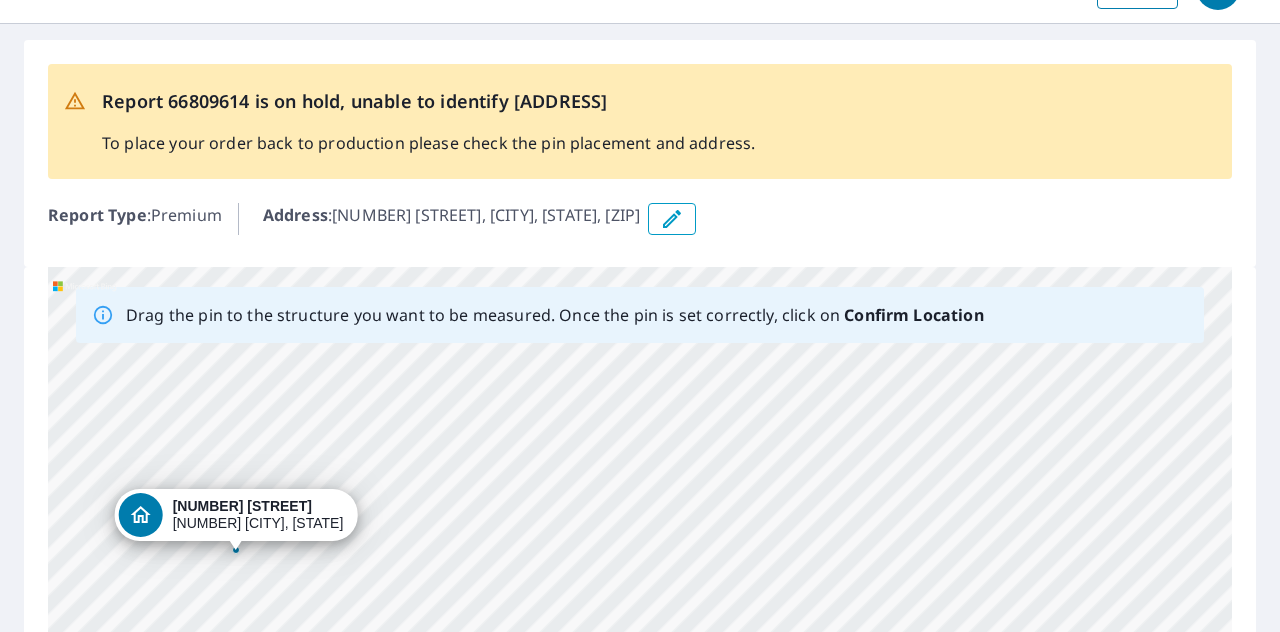 click on "[NUMBER] [STREET] [CITY], [STATE] [ZIP]" at bounding box center [640, 580] 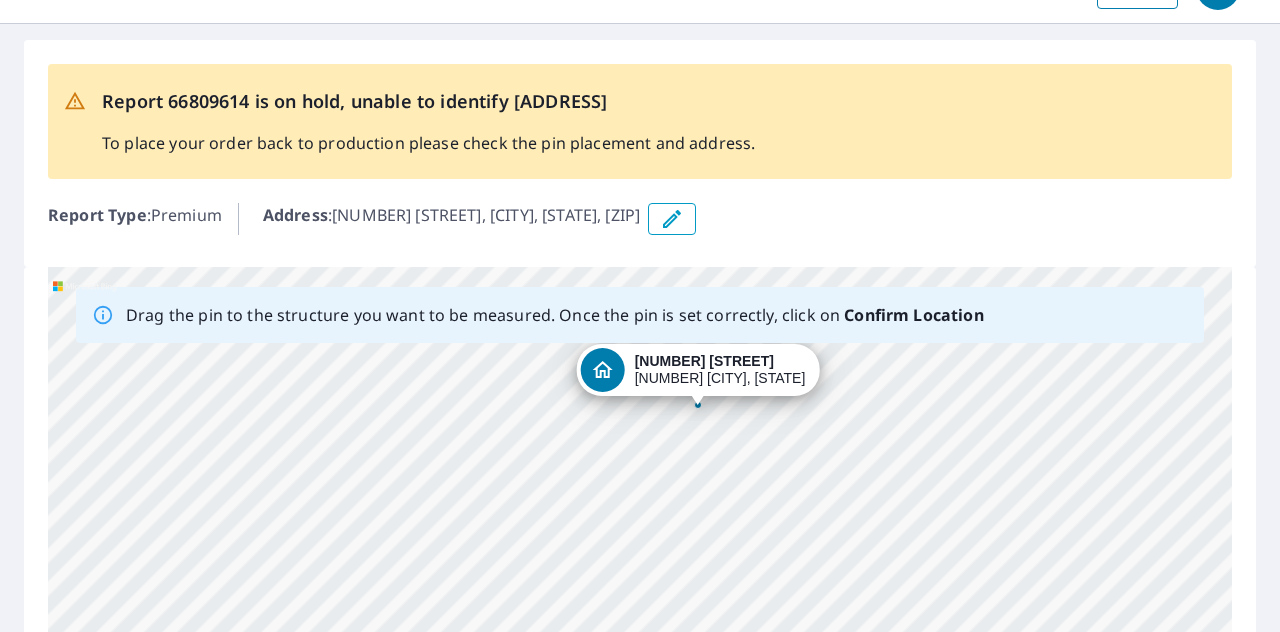 drag, startPoint x: 457, startPoint y: 435, endPoint x: 645, endPoint y: 375, distance: 197.34235 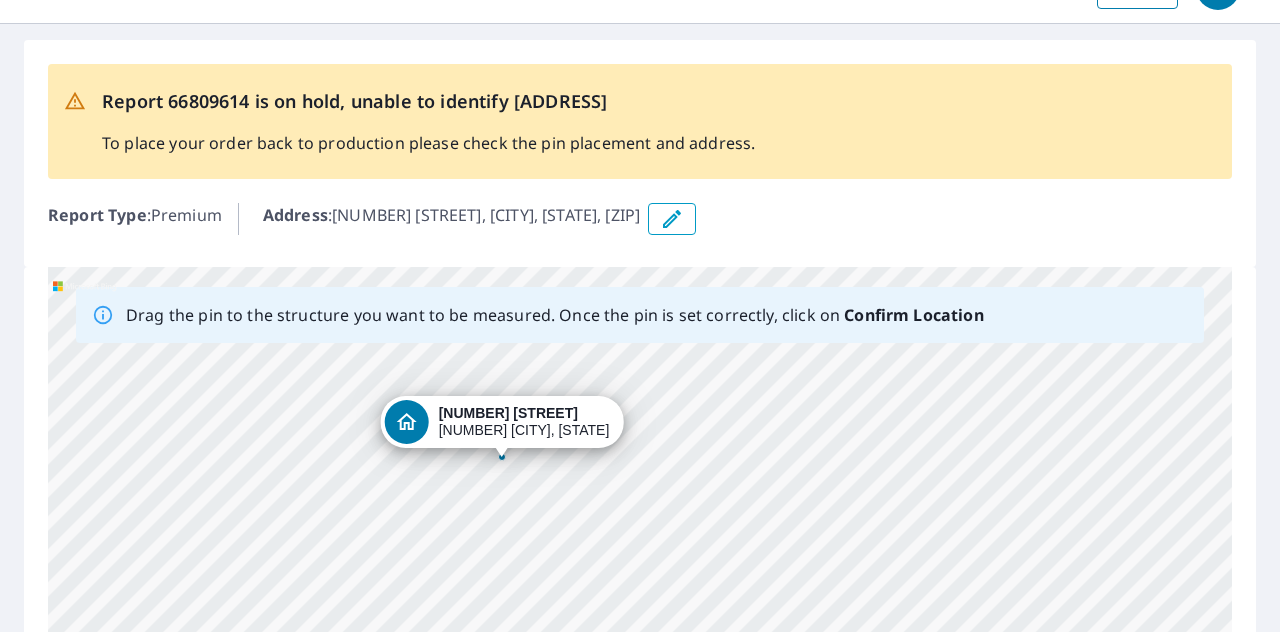 drag, startPoint x: 464, startPoint y: 481, endPoint x: 738, endPoint y: 394, distance: 287.48044 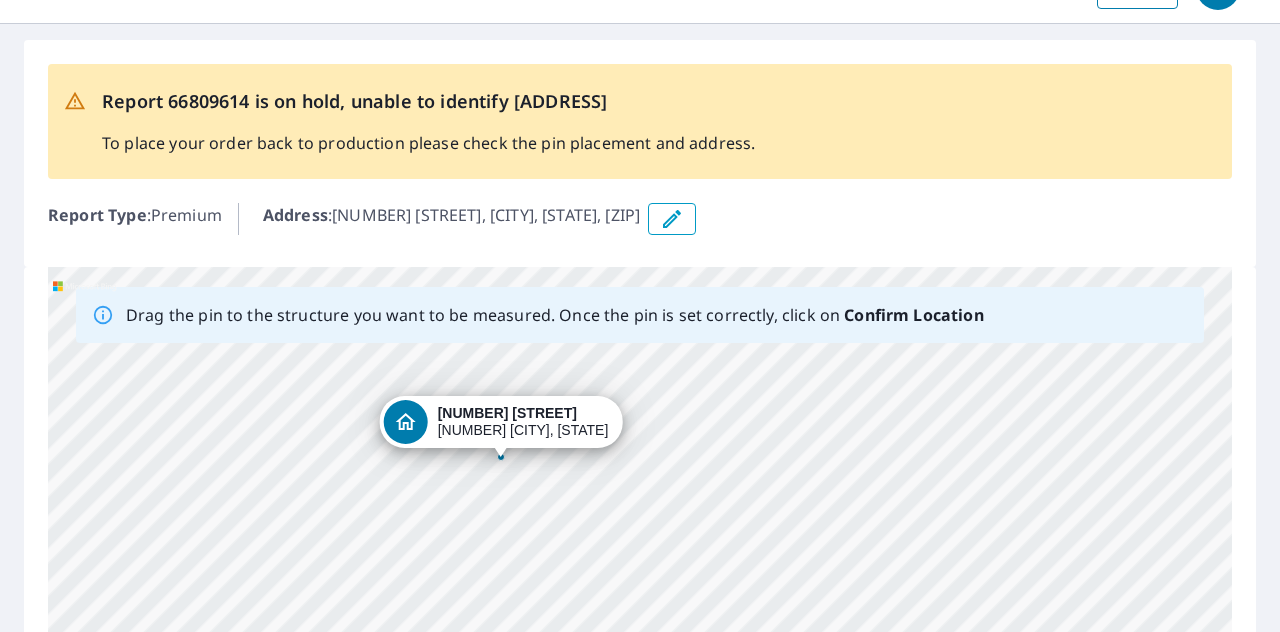click on "[NUMBER] [STREET]" at bounding box center (507, 413) 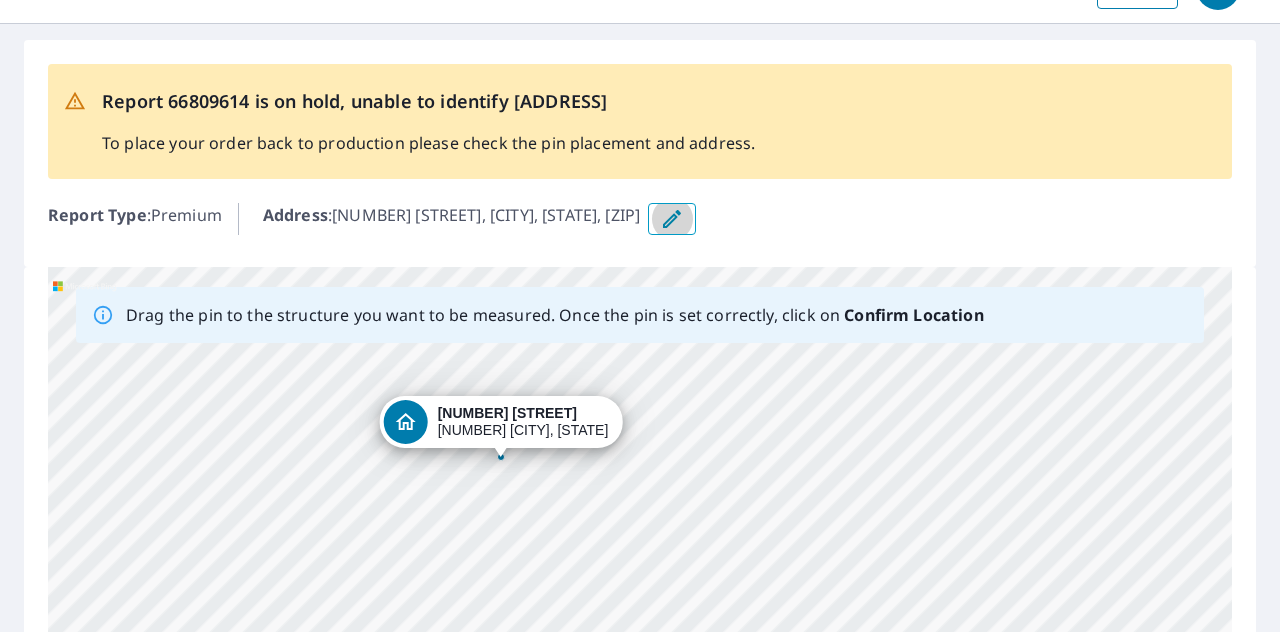 click at bounding box center (672, 219) 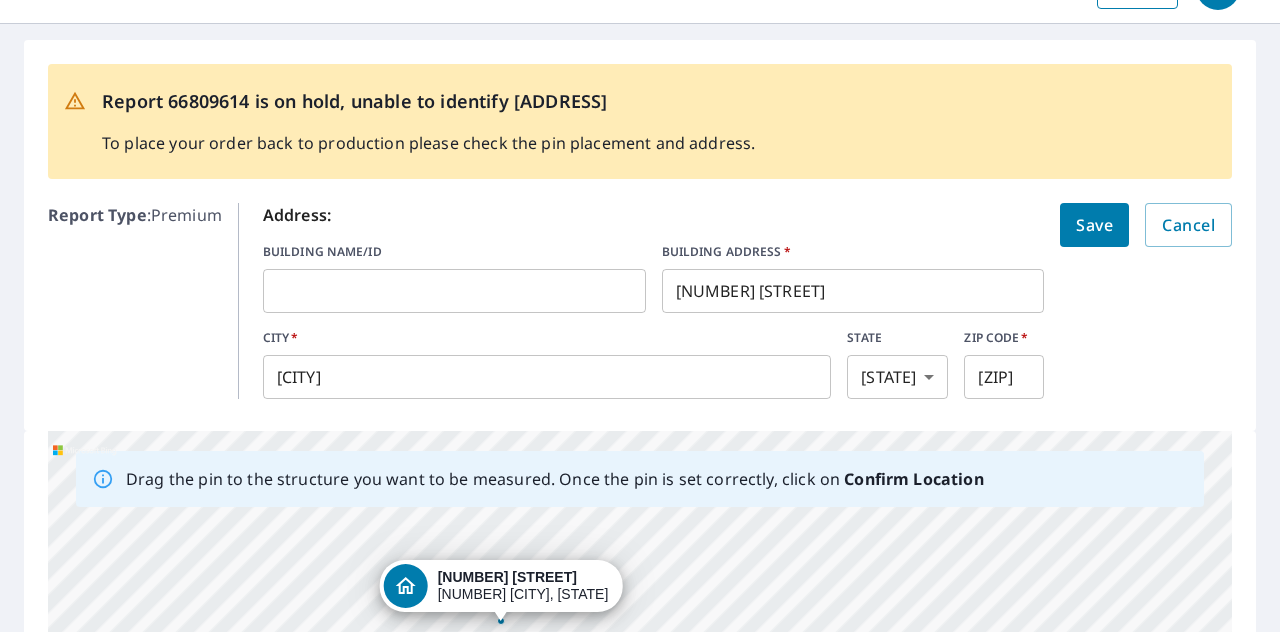 click on "[NUMBER] [STREET]" at bounding box center [853, 291] 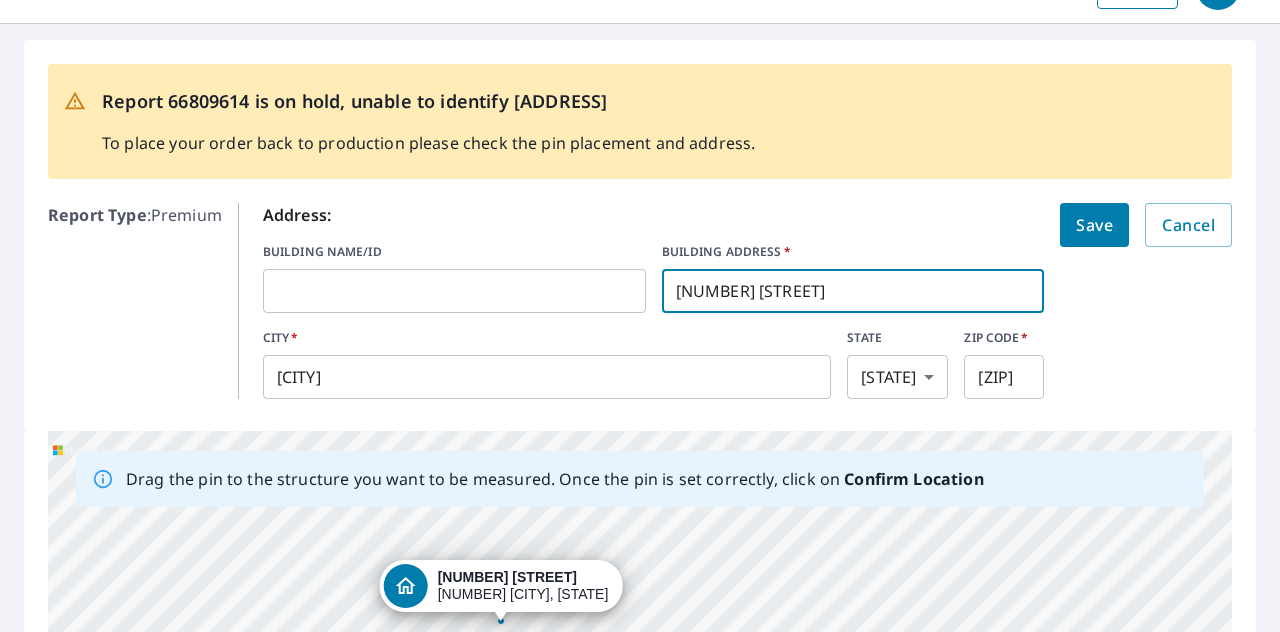 type on "[NUMBER] [STREET]" 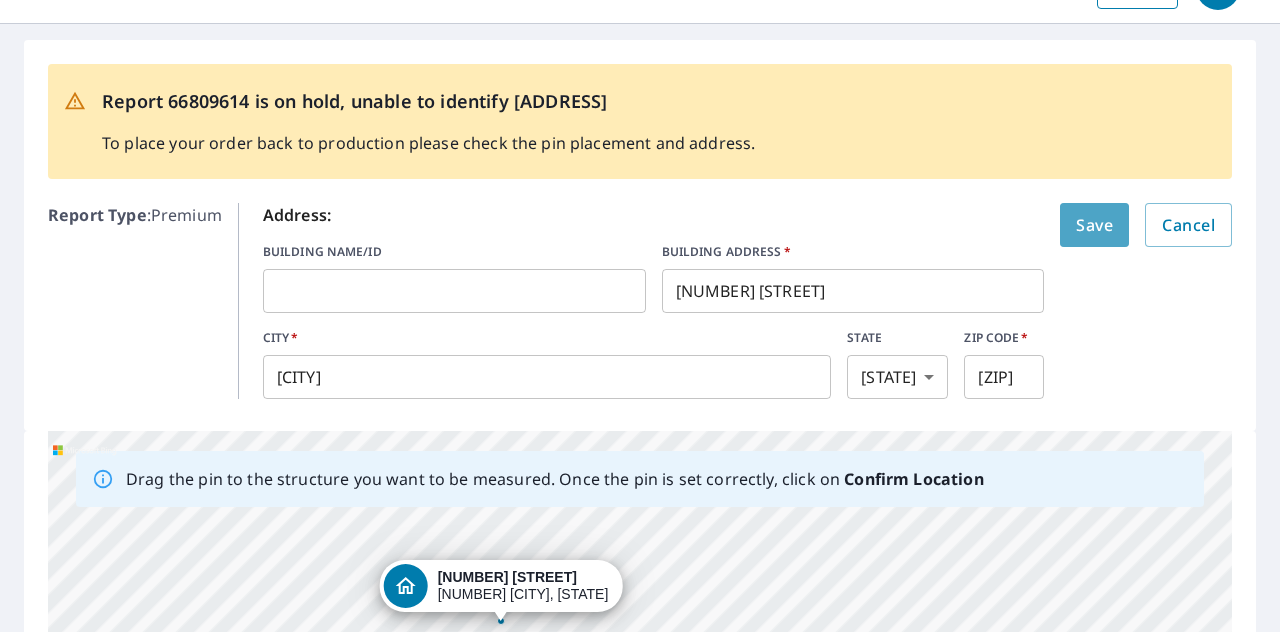 click on "Save" at bounding box center [1094, 225] 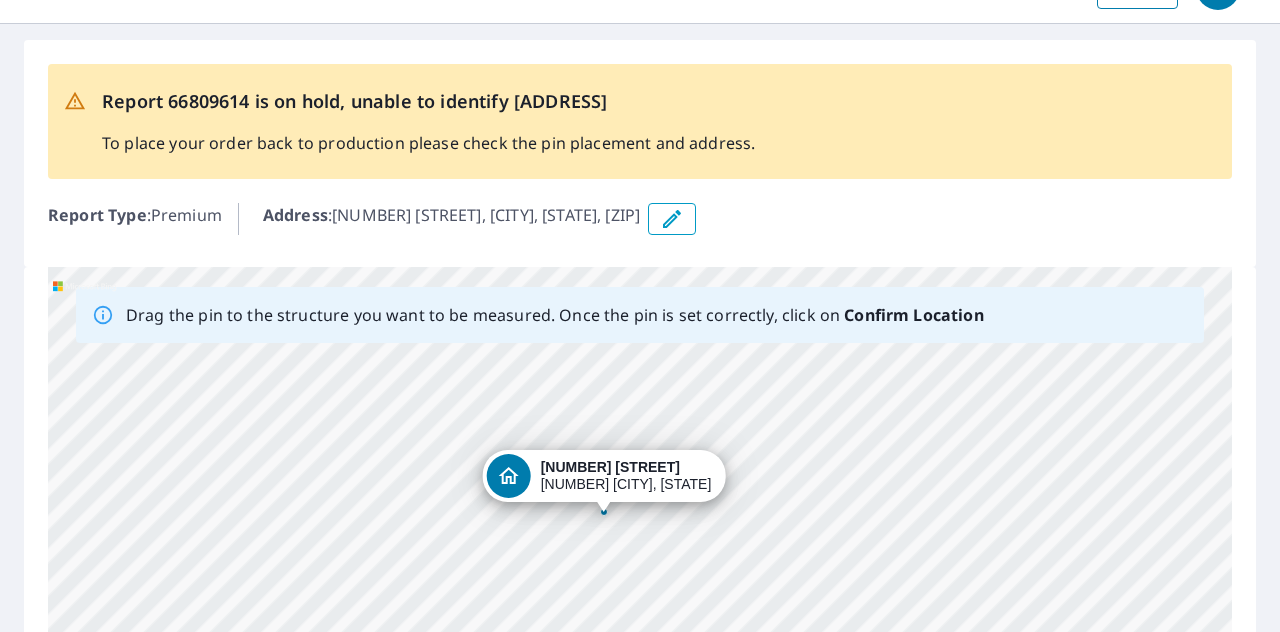 drag, startPoint x: 850, startPoint y: 439, endPoint x: 802, endPoint y: 335, distance: 114.54257 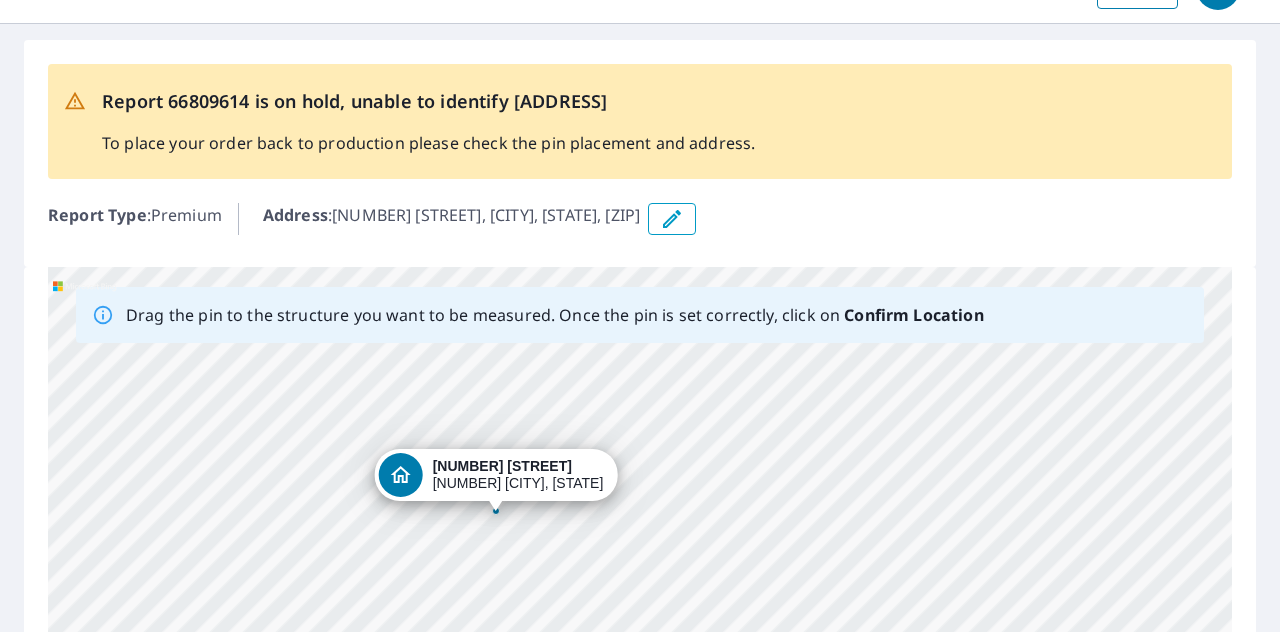 click on "[NUMBER] [STREET] [CITY], [STATE] [ZIP]" at bounding box center (640, 580) 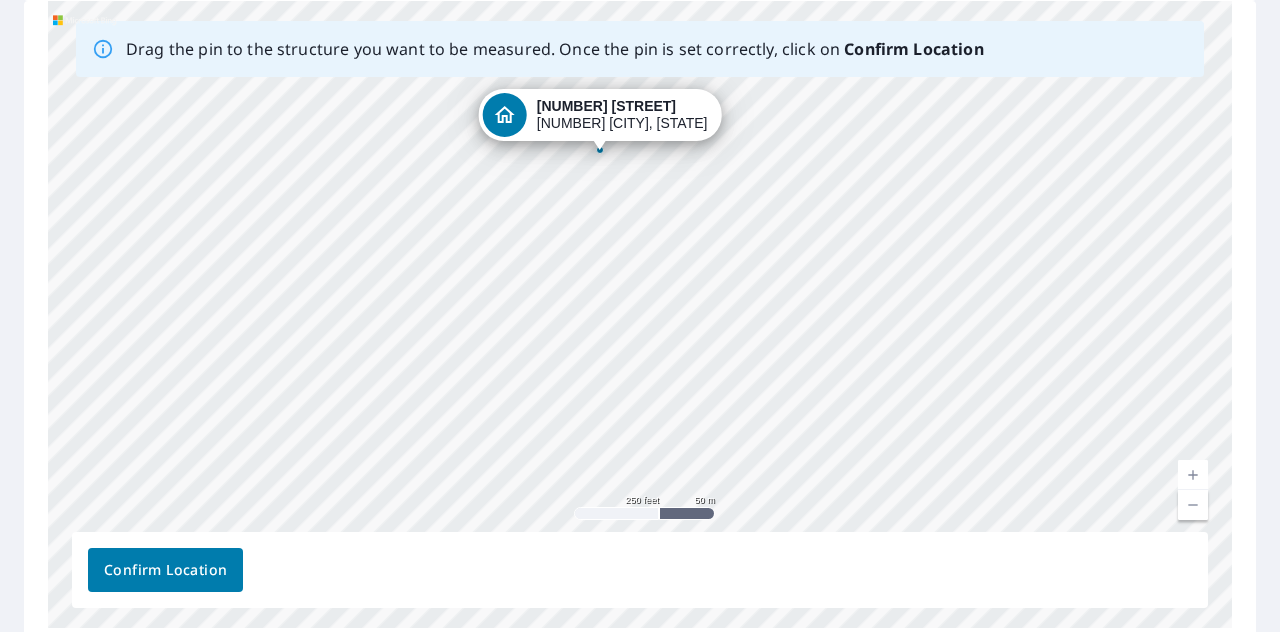 scroll, scrollTop: 402, scrollLeft: 0, axis: vertical 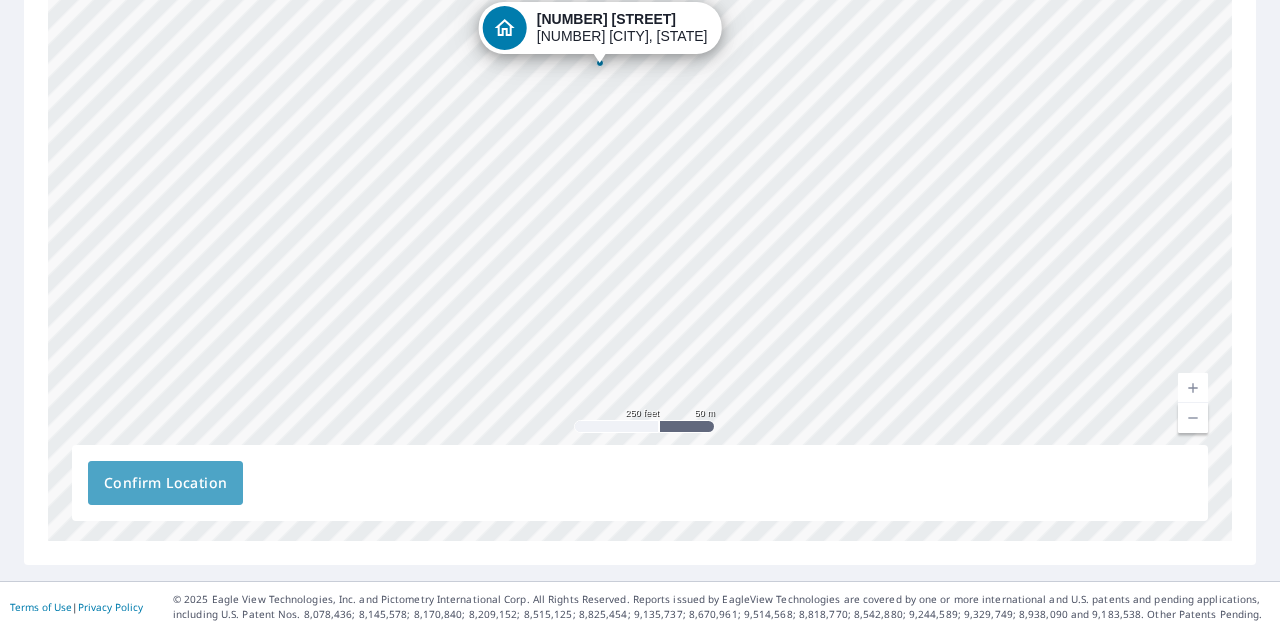 click on "Confirm Location" at bounding box center [165, 483] 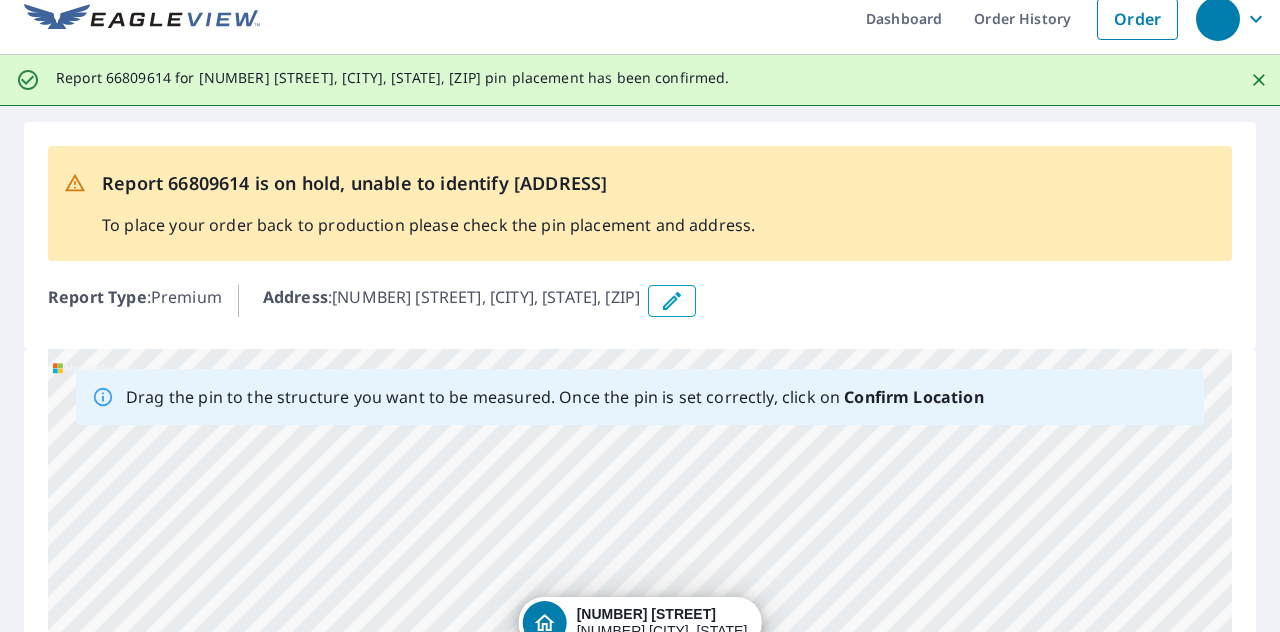 scroll, scrollTop: 0, scrollLeft: 0, axis: both 